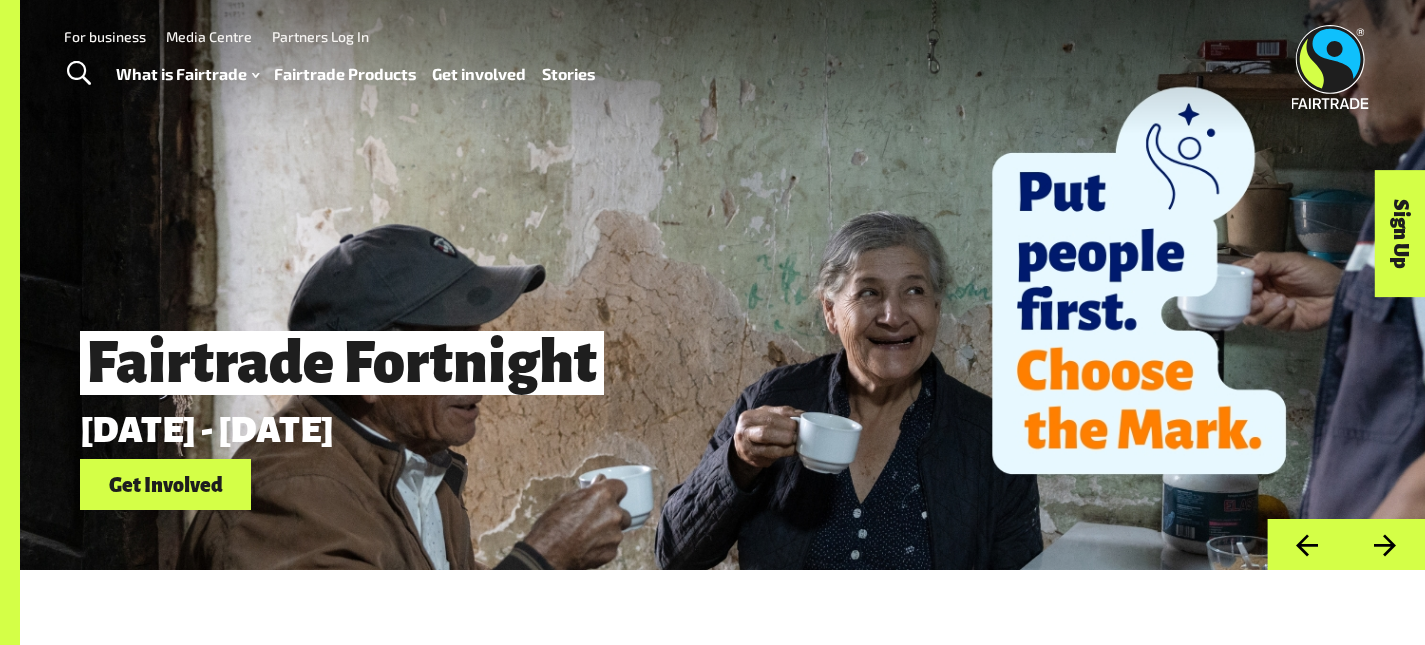 scroll, scrollTop: 0, scrollLeft: 0, axis: both 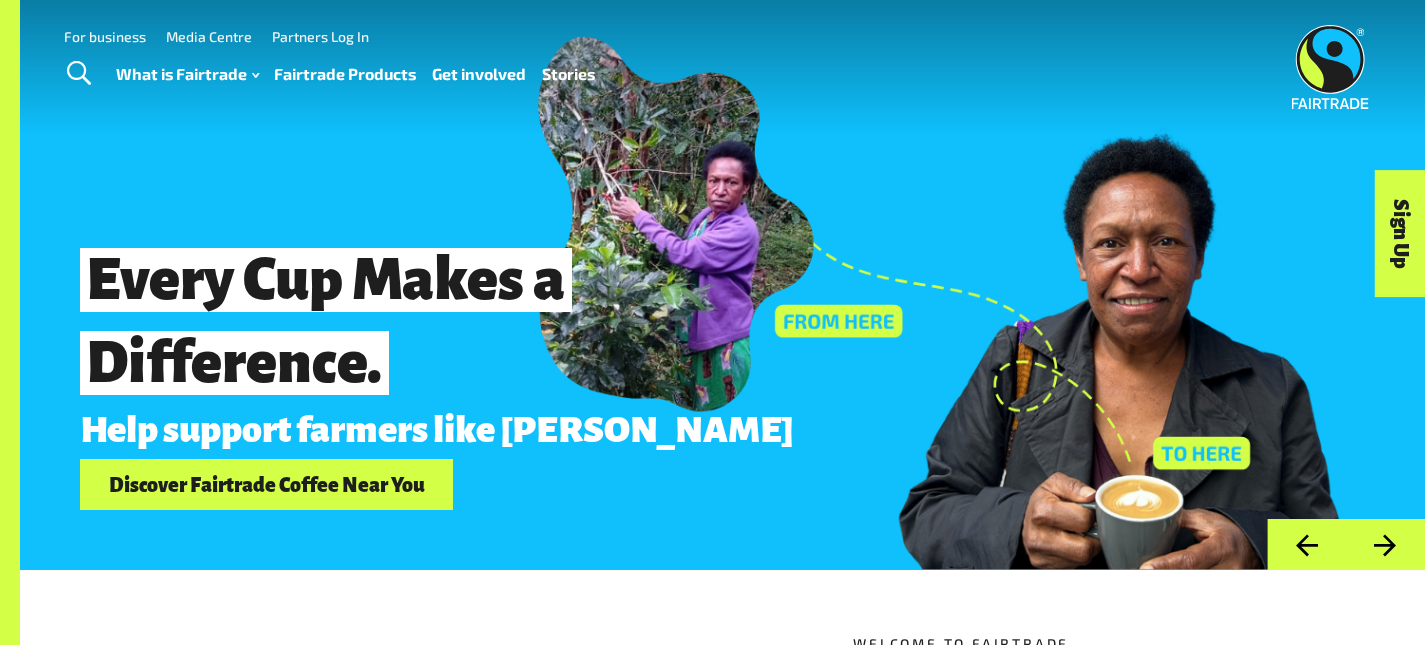 click on "What is Fairtrade
How Fairtrade works
Where Fairtrade works
Fast facts
Who we are
Reports
Fairtrade Products
Get involved
Fairtrade Fortnight 2025
Fairtrade Supporting Workplaces
2025 Fairtrade Supporting Workplaces
Stories" at bounding box center (364, 74) 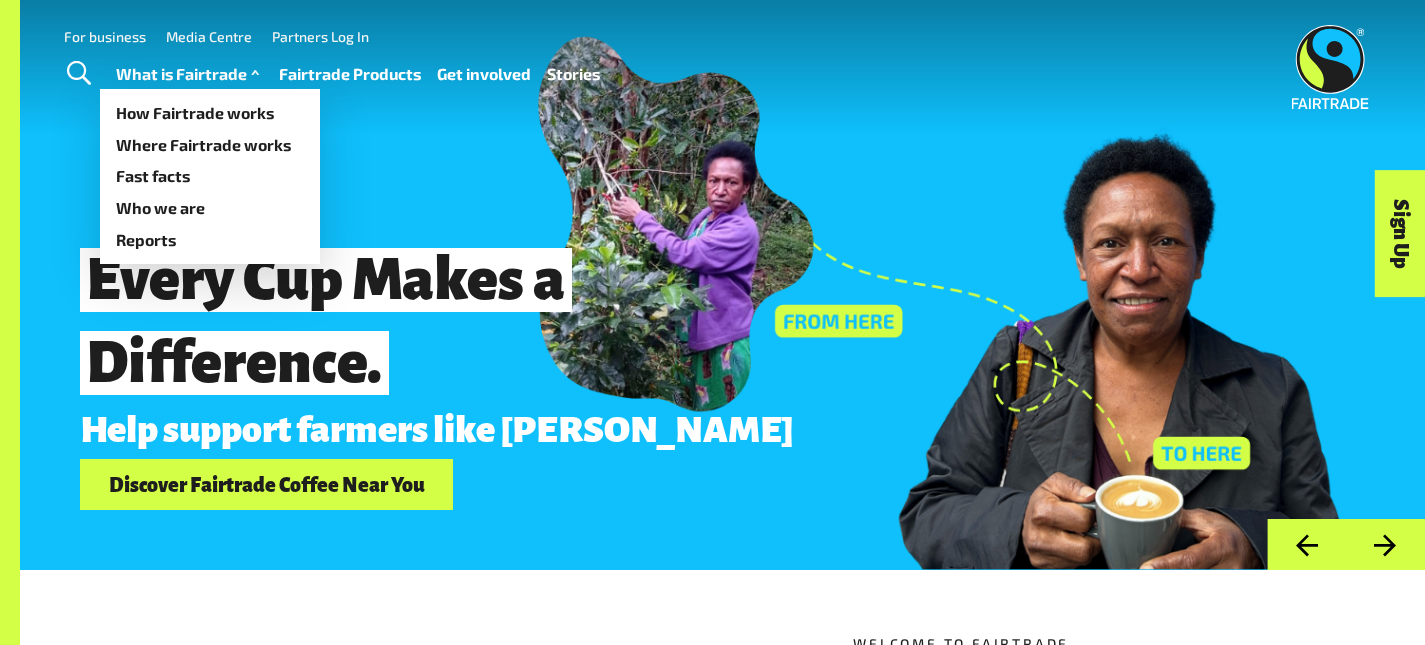click on "What is Fairtrade" at bounding box center (190, 74) 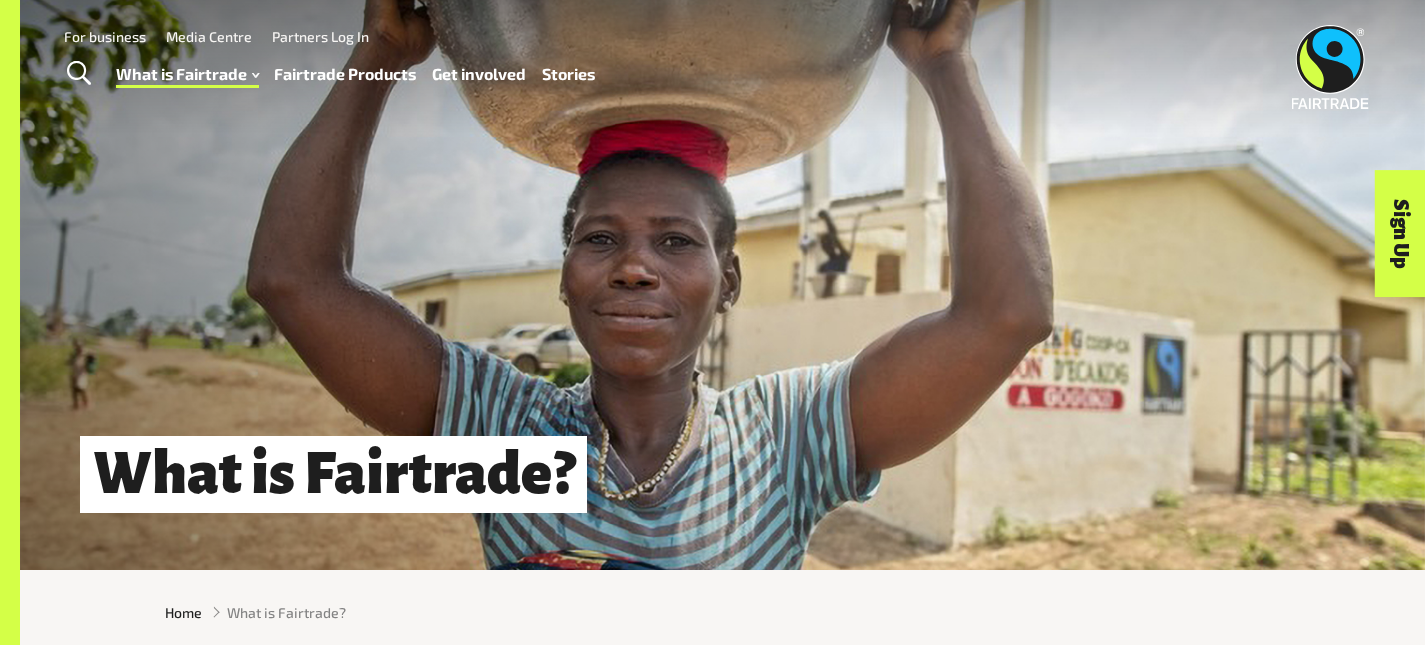 scroll, scrollTop: 0, scrollLeft: 0, axis: both 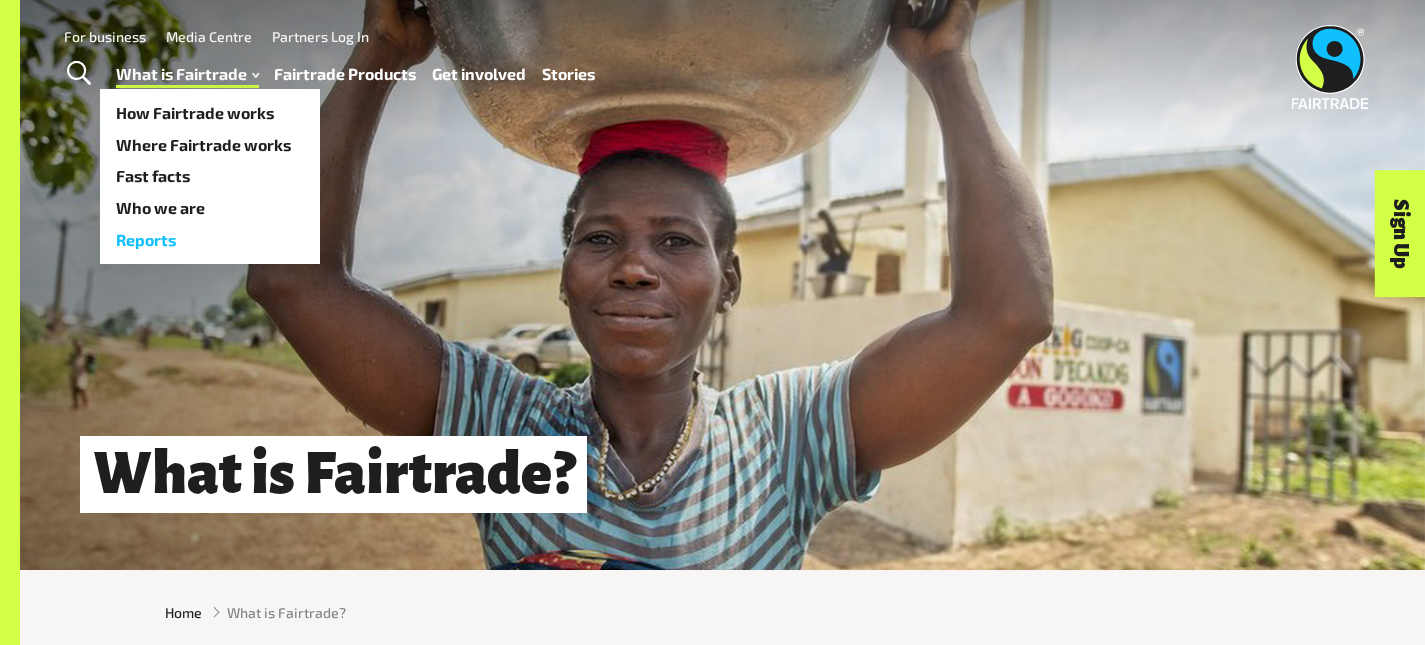 click on "Reports" at bounding box center (210, 240) 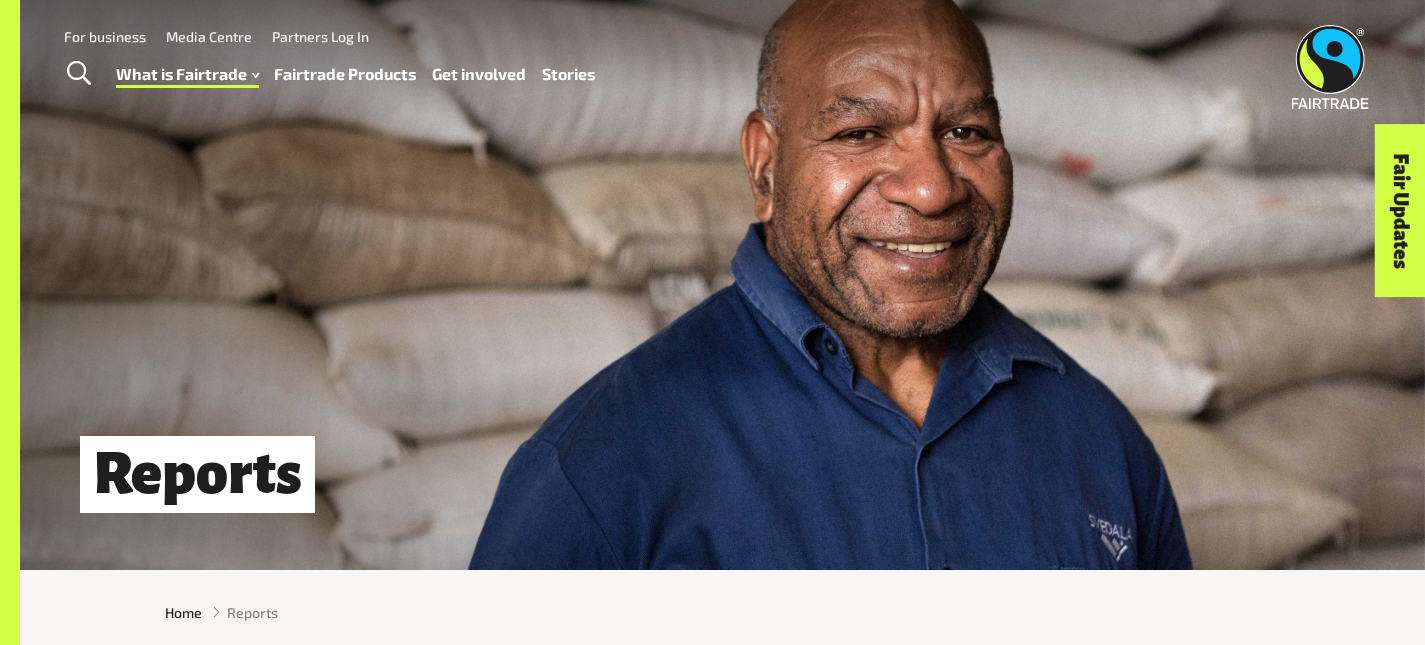 scroll, scrollTop: 0, scrollLeft: 0, axis: both 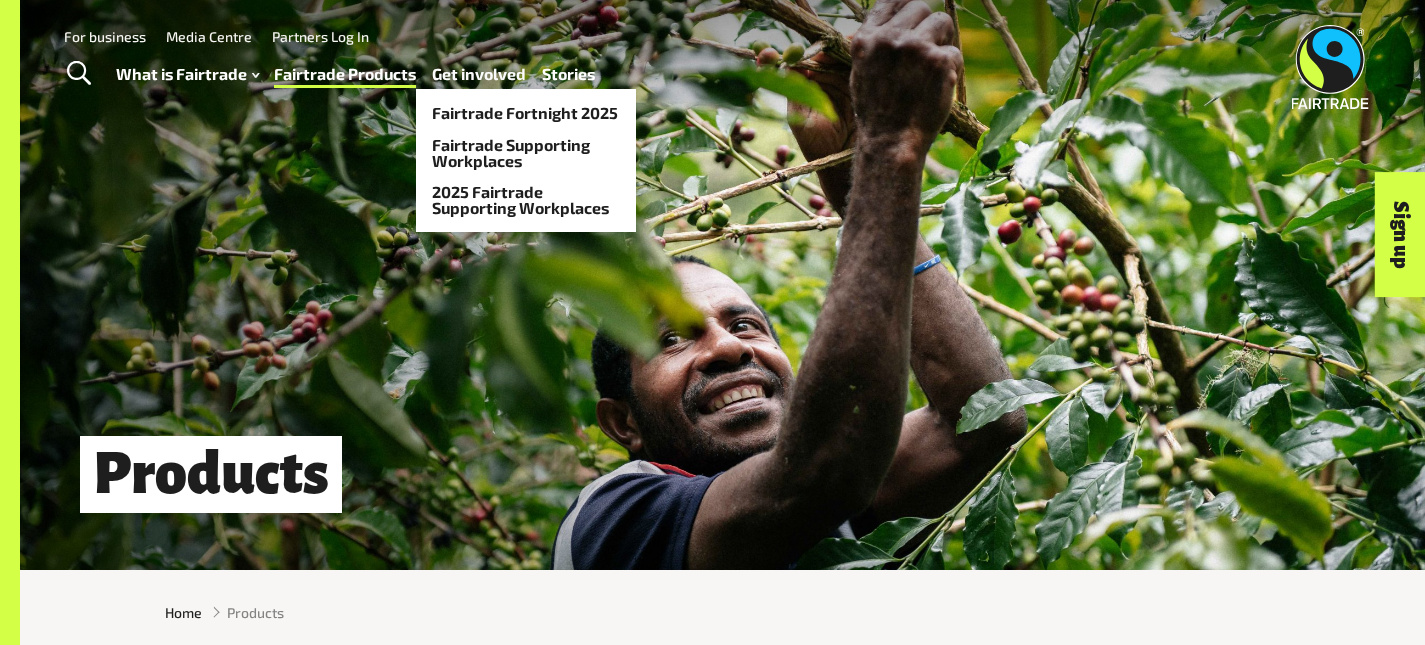 click on "Get involved" at bounding box center (479, 74) 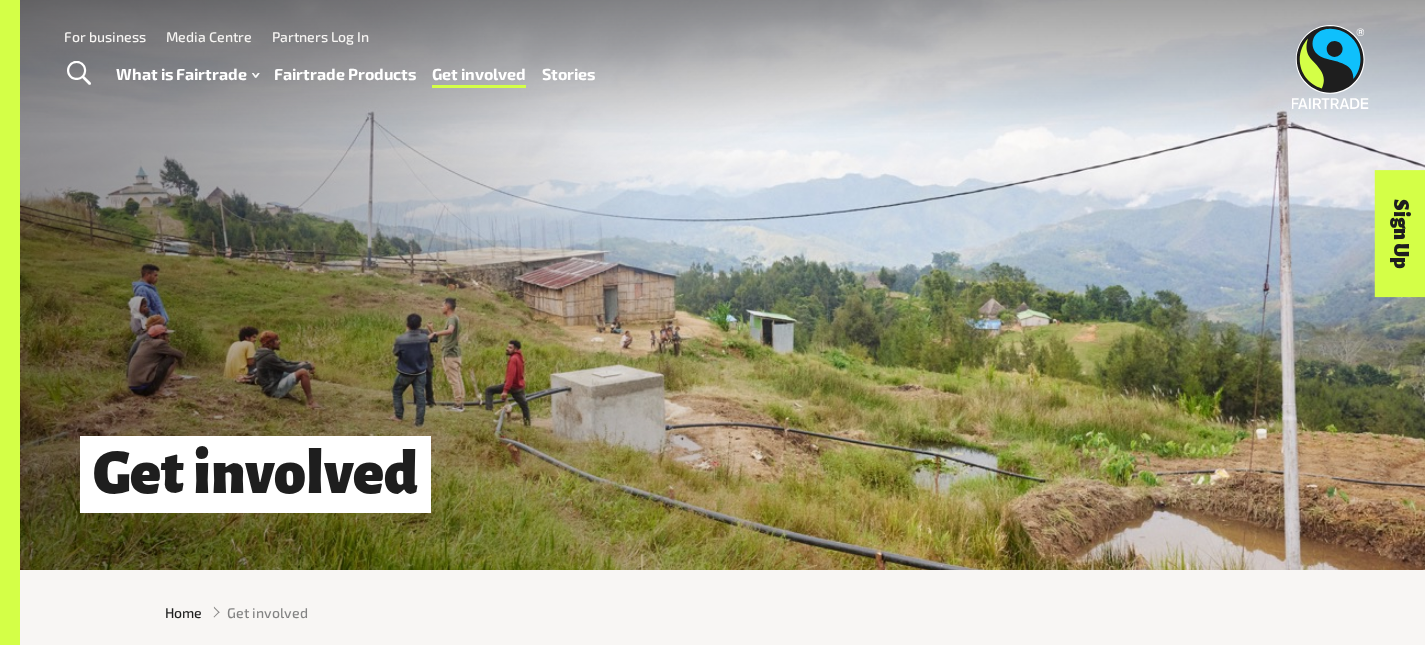 scroll, scrollTop: 0, scrollLeft: 0, axis: both 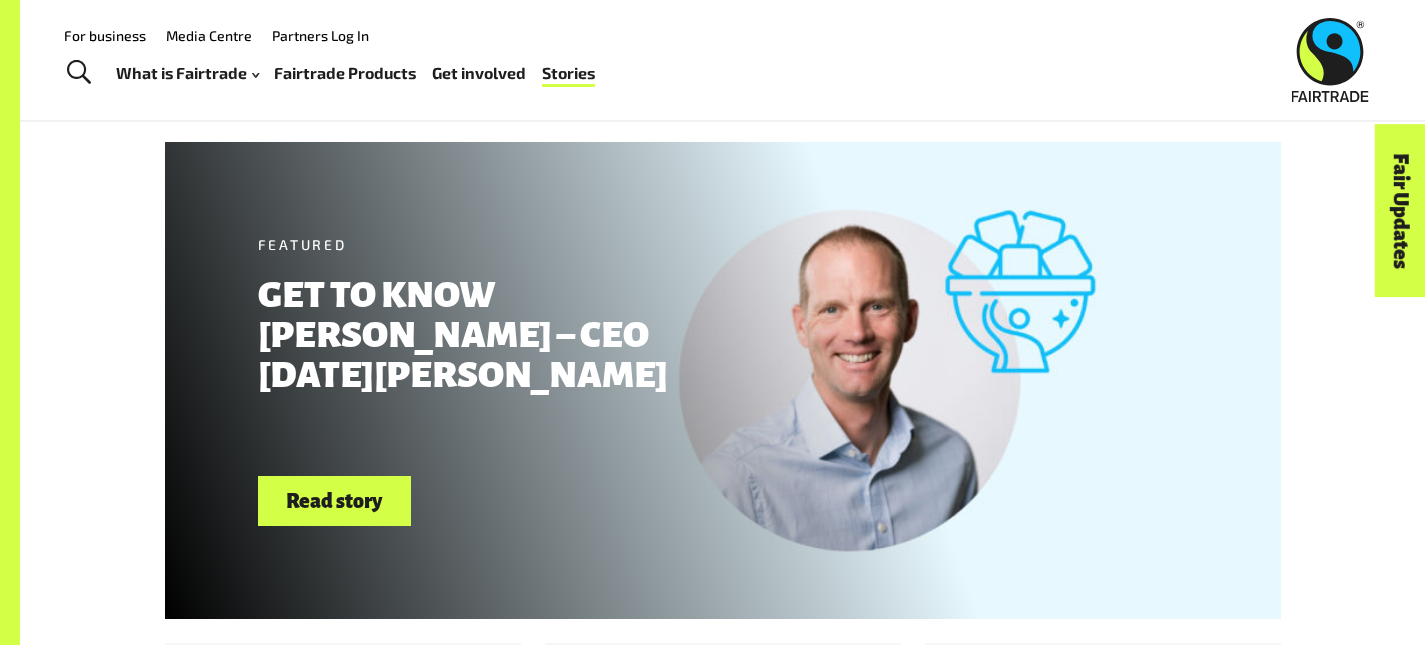 click on "Fairtrade Products" at bounding box center (345, 73) 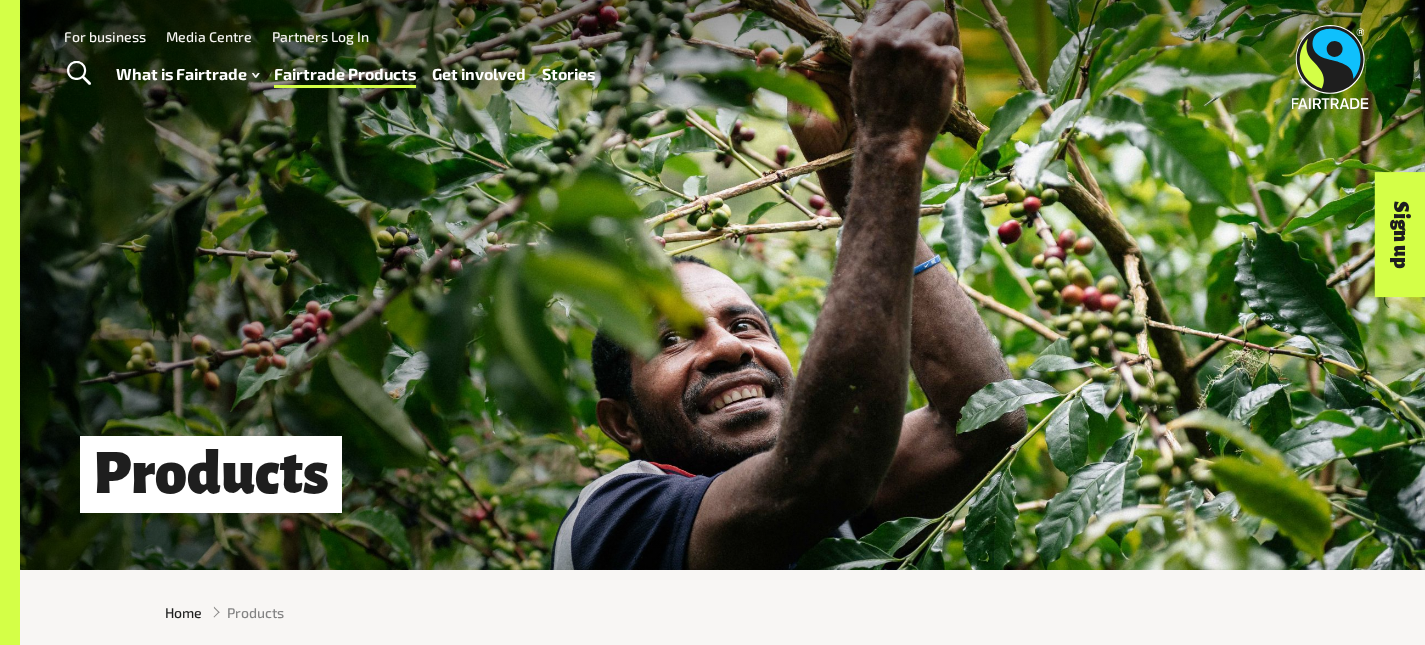 scroll, scrollTop: 0, scrollLeft: 0, axis: both 